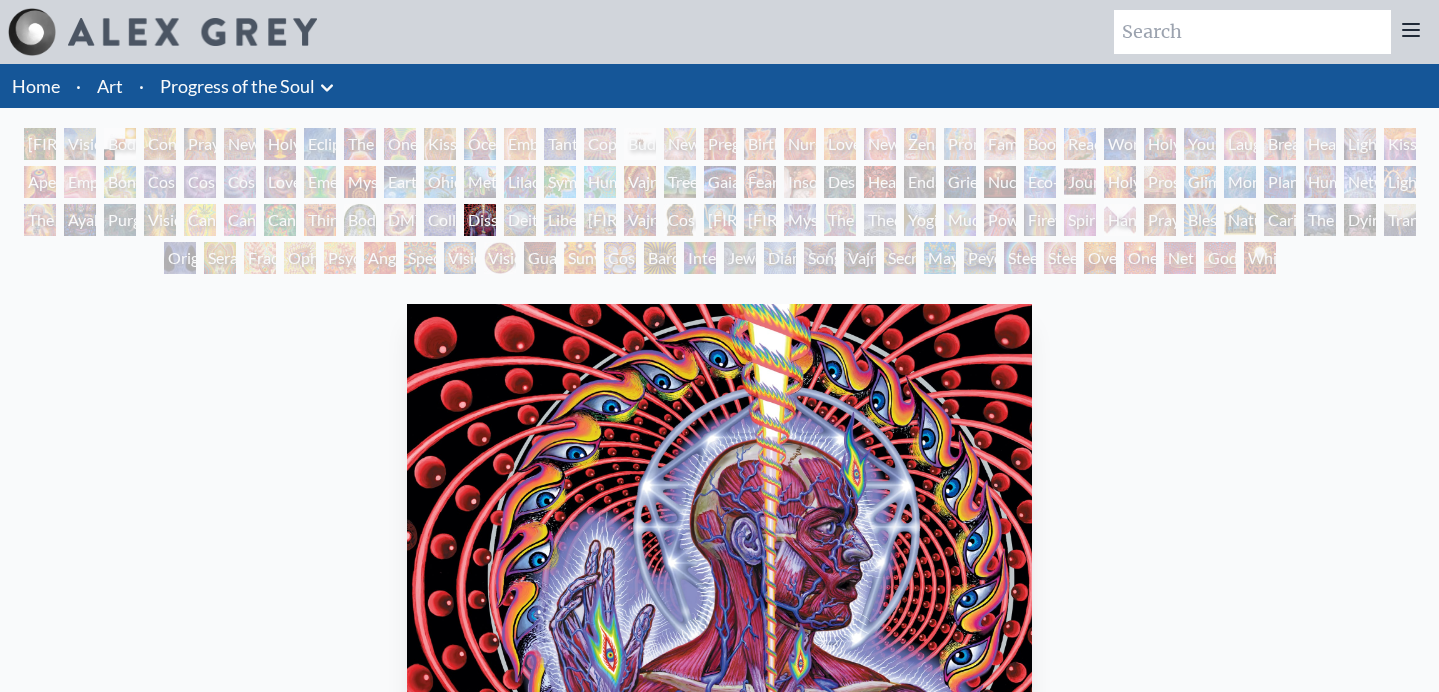 scroll, scrollTop: 0, scrollLeft: 0, axis: both 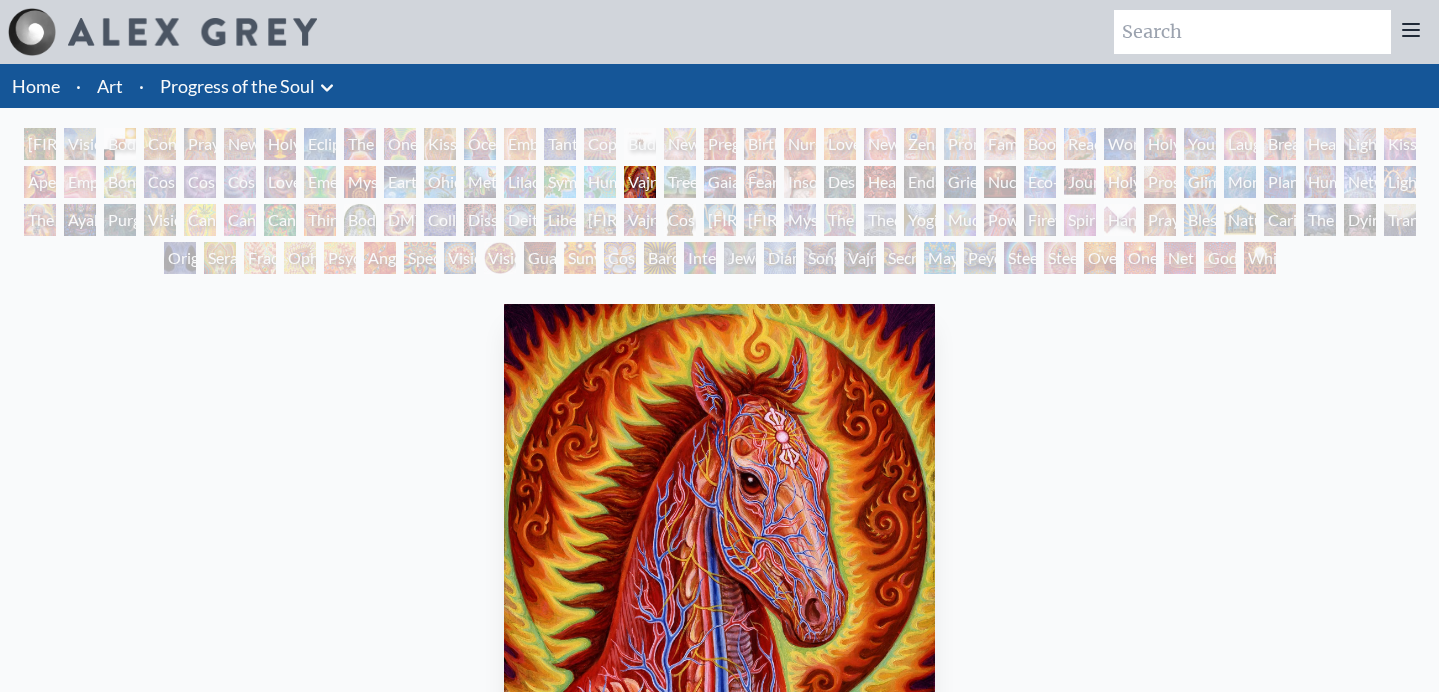 click on "Home" at bounding box center (36, 86) 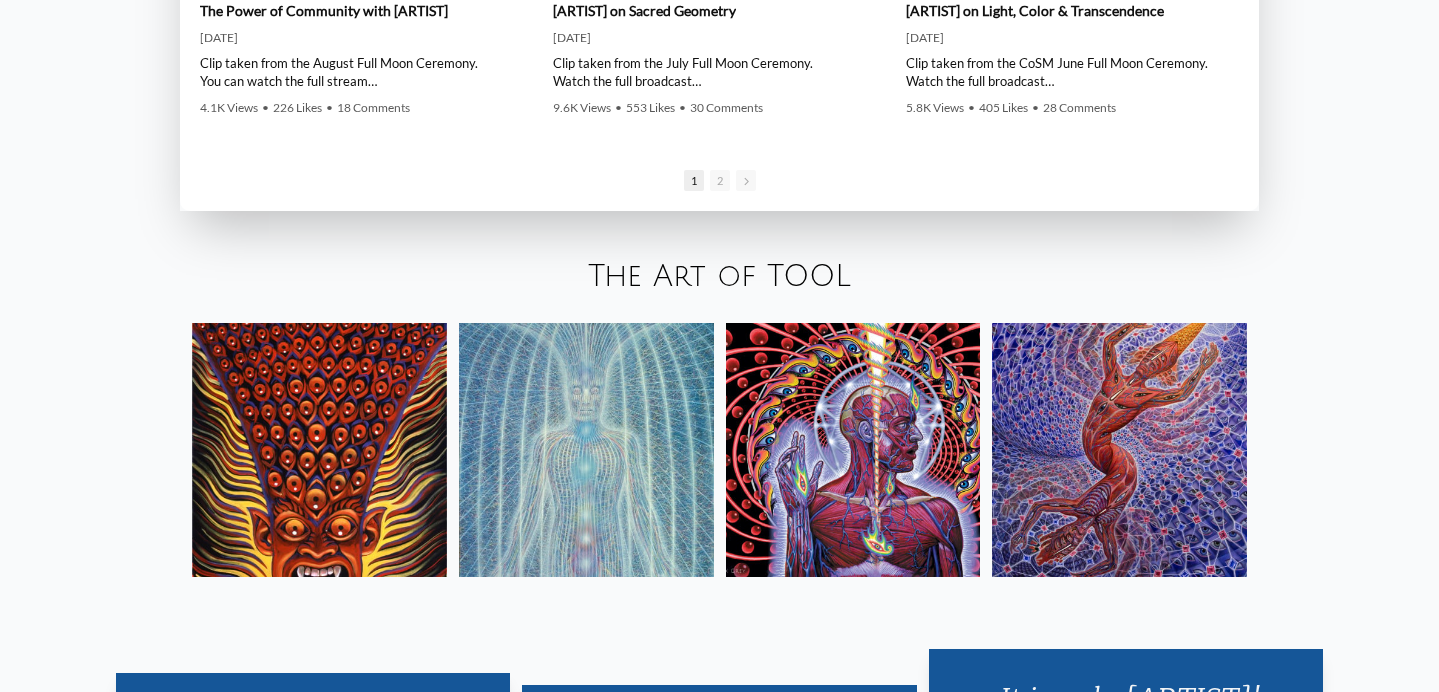 scroll, scrollTop: 3246, scrollLeft: 0, axis: vertical 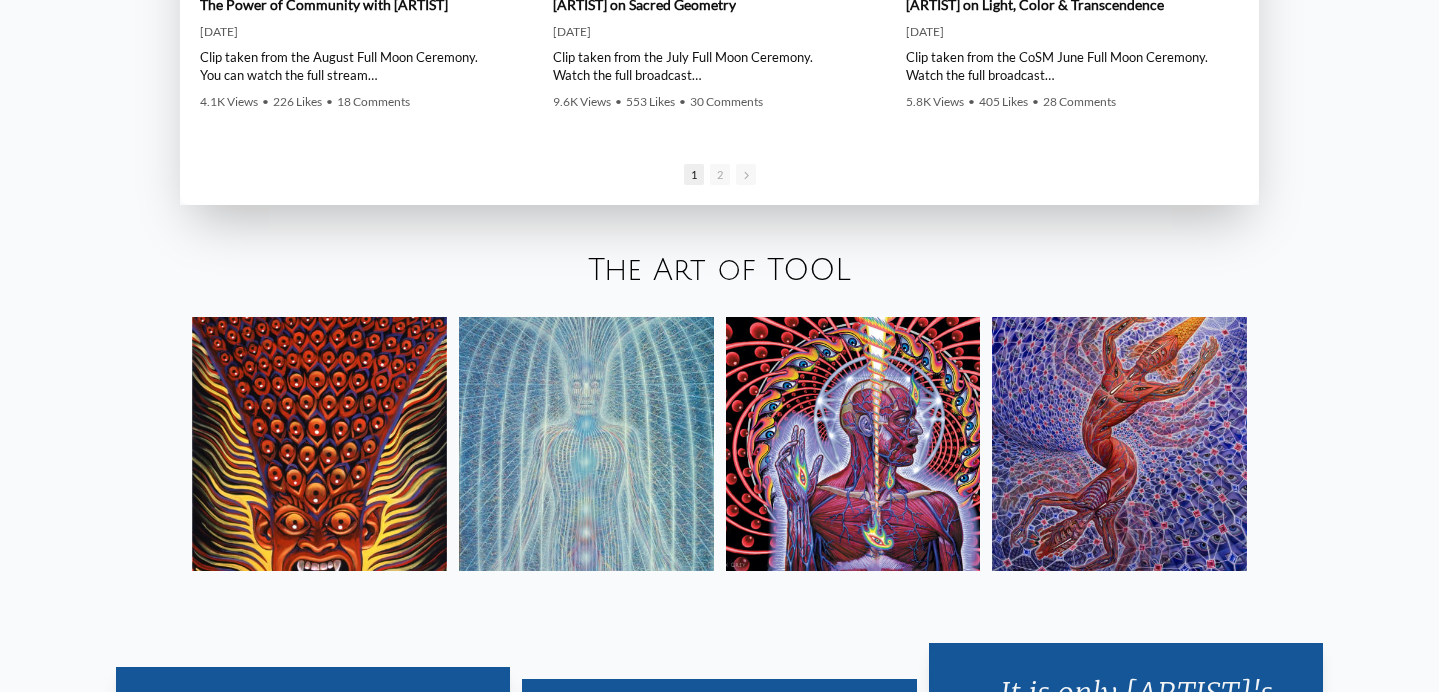click on "The Art of TOOL" at bounding box center (719, 270) 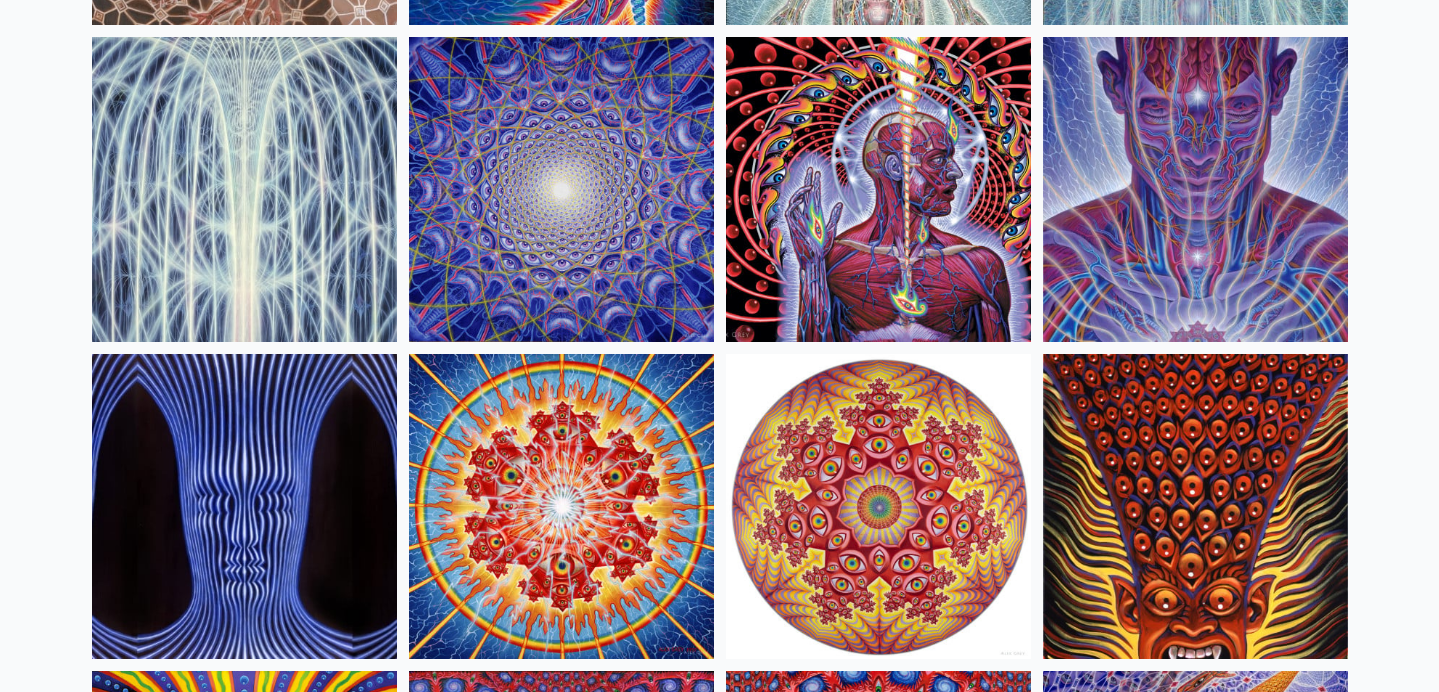 scroll, scrollTop: 497, scrollLeft: 0, axis: vertical 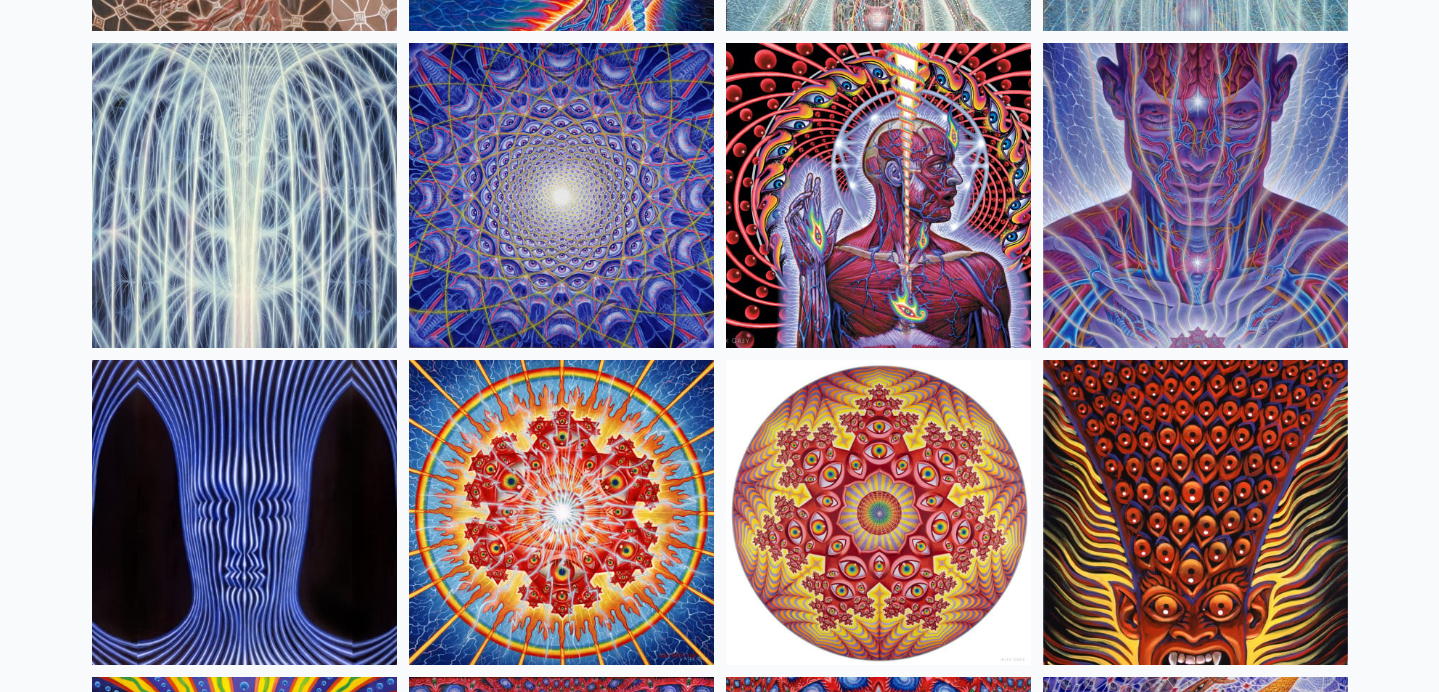 click at bounding box center (878, 195) 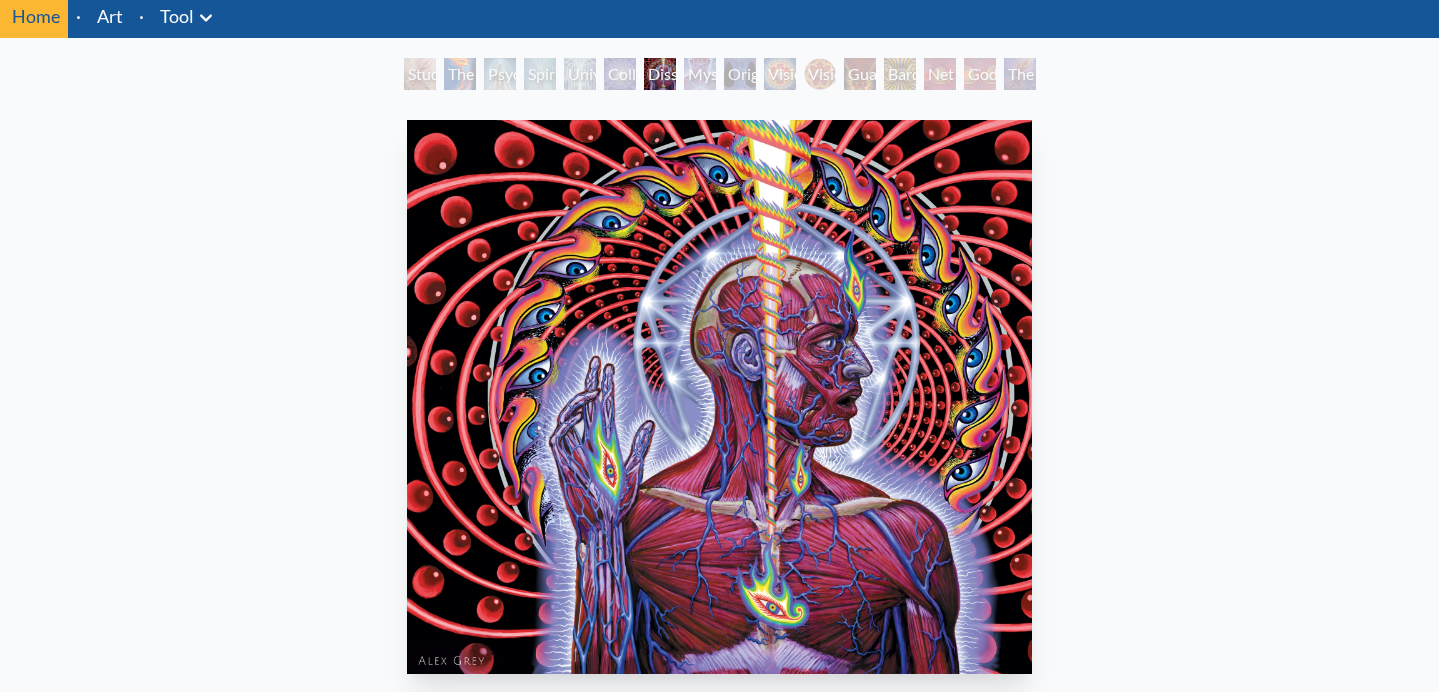 scroll, scrollTop: 73, scrollLeft: 0, axis: vertical 